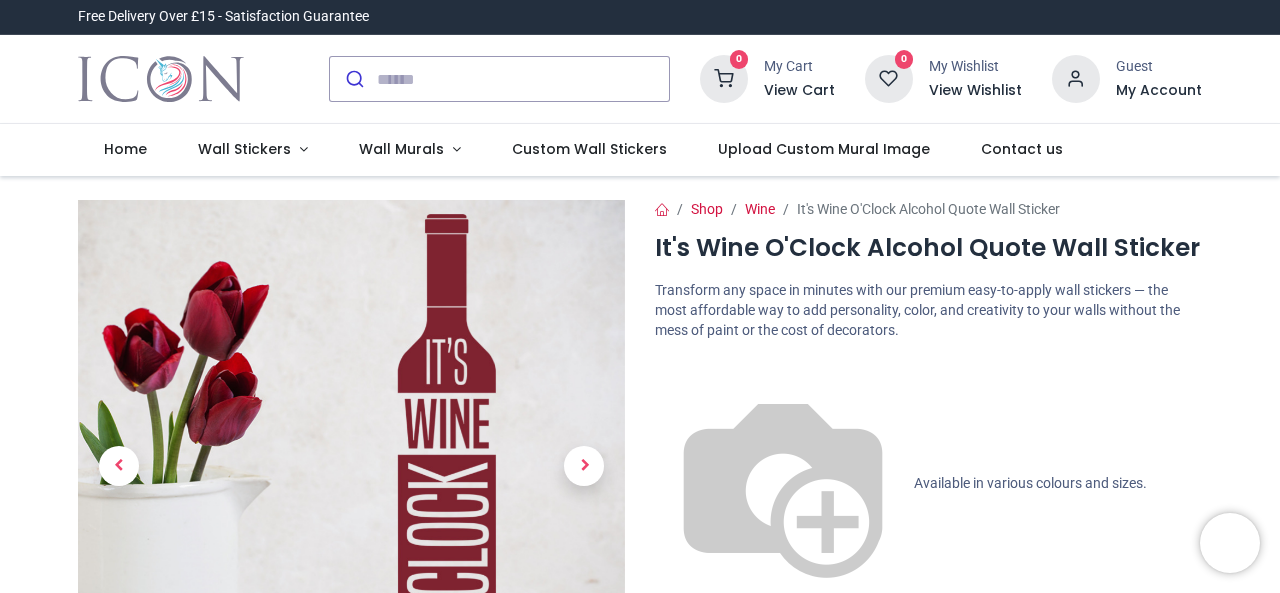 scroll, scrollTop: 0, scrollLeft: 0, axis: both 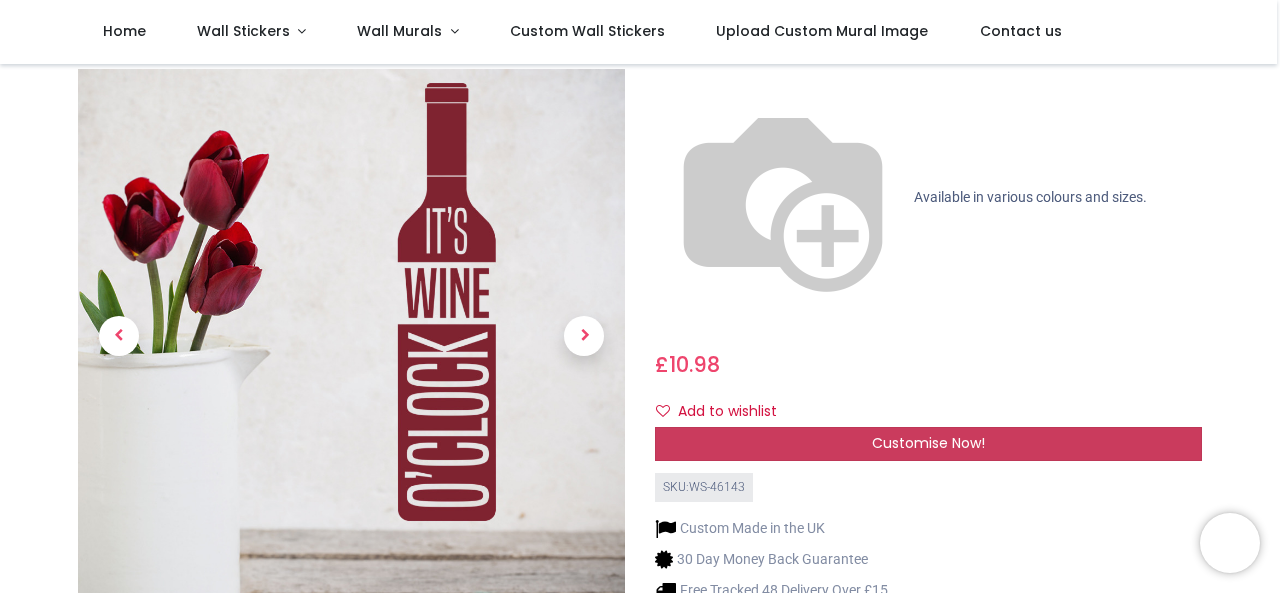 click on "Customise Now!" at bounding box center (928, 444) 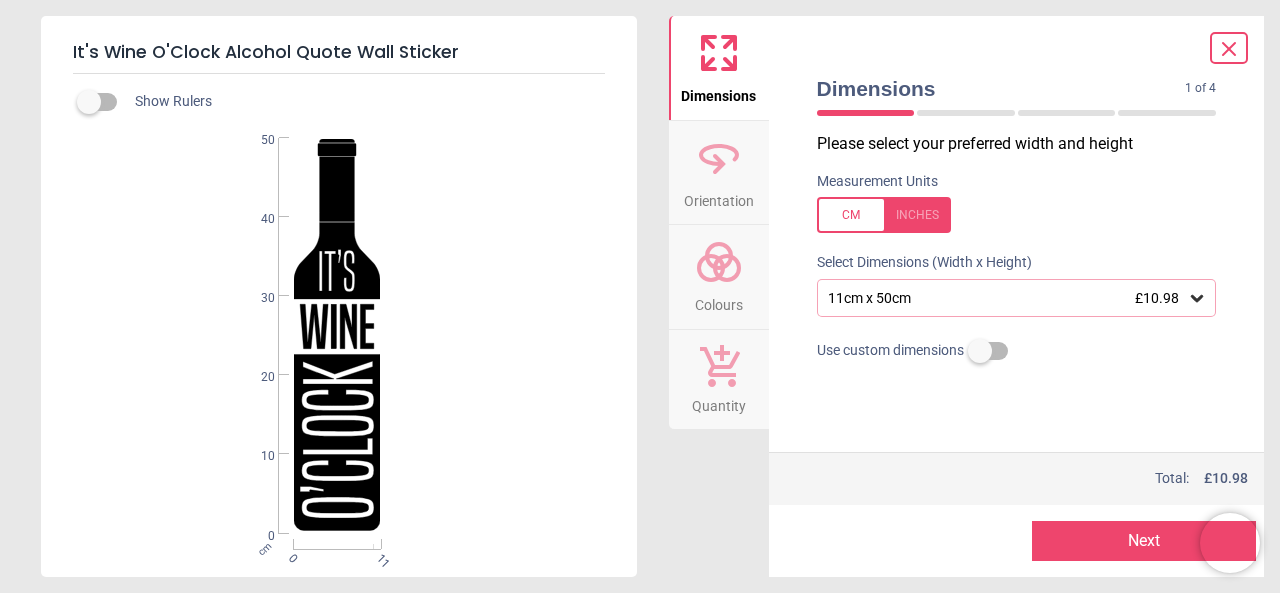 click at bounding box center (884, 215) 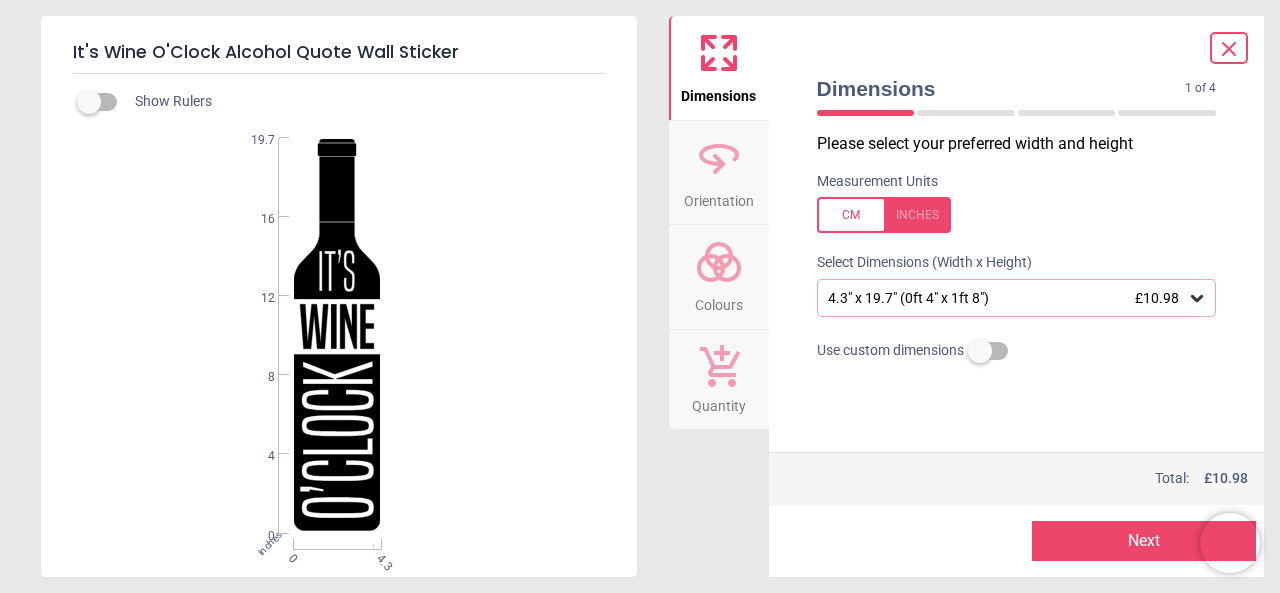 click at bounding box center [884, 215] 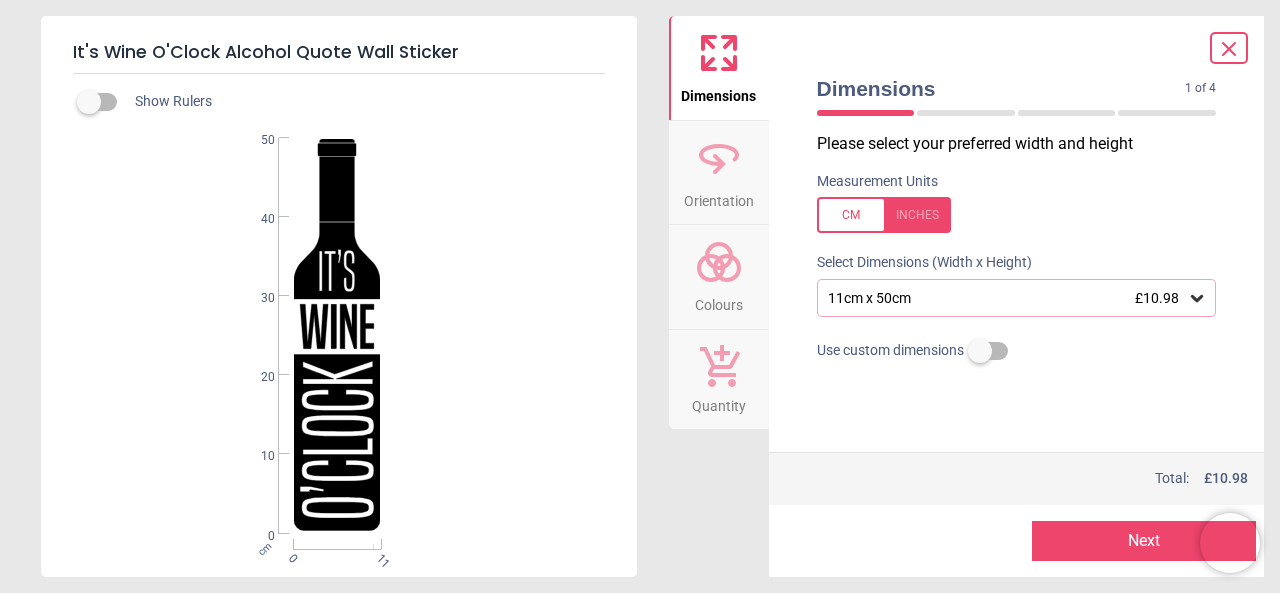 click on "Orientation" at bounding box center (719, 197) 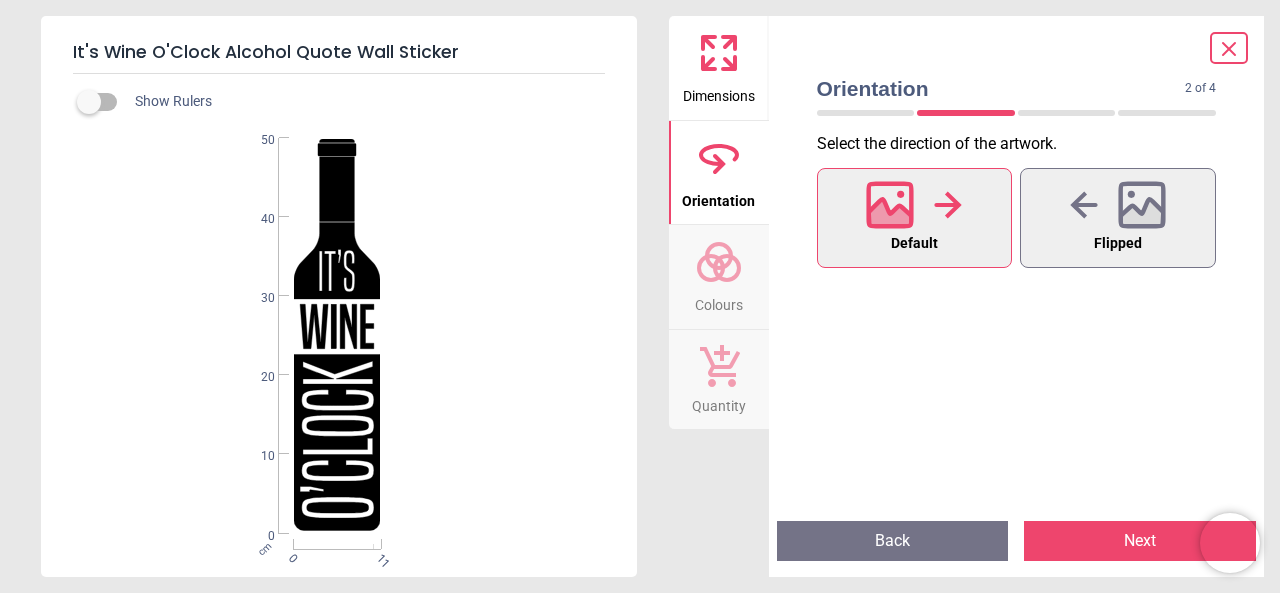 click on "Orientation" at bounding box center (718, 197) 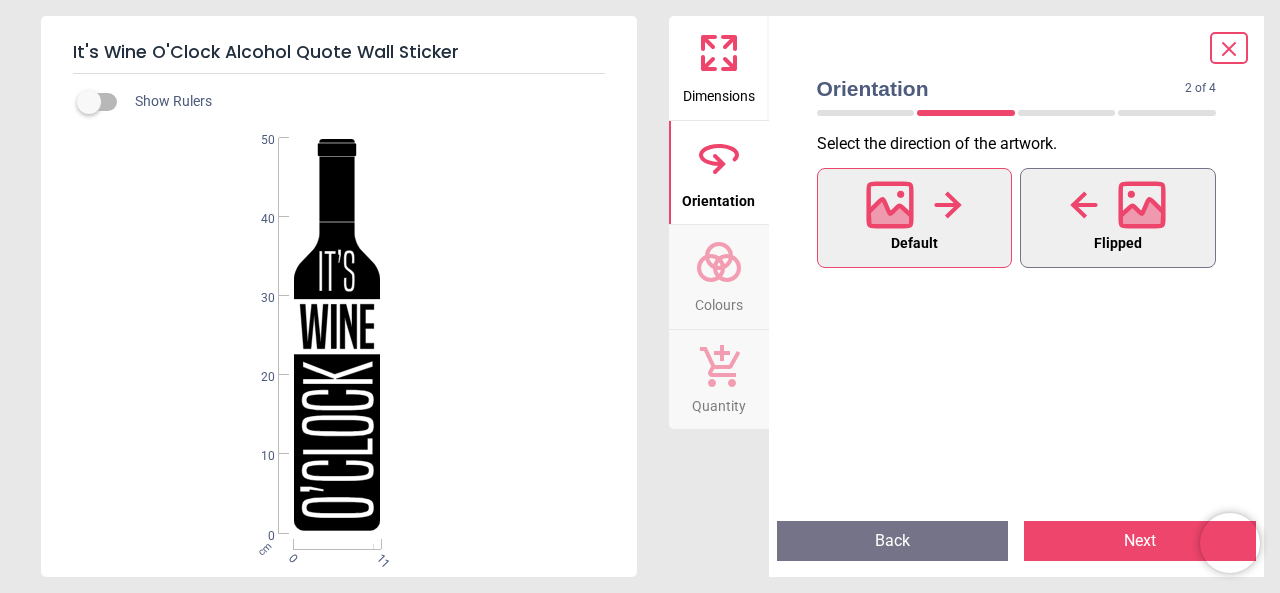 click on "Flipped" at bounding box center (1118, 218) 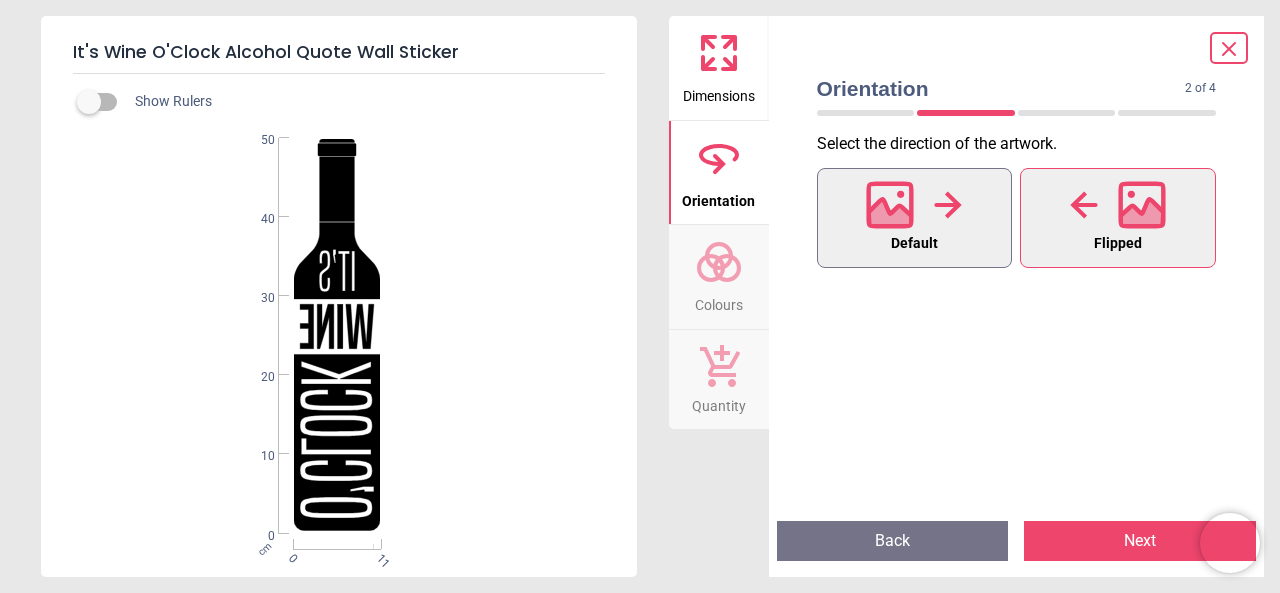 click 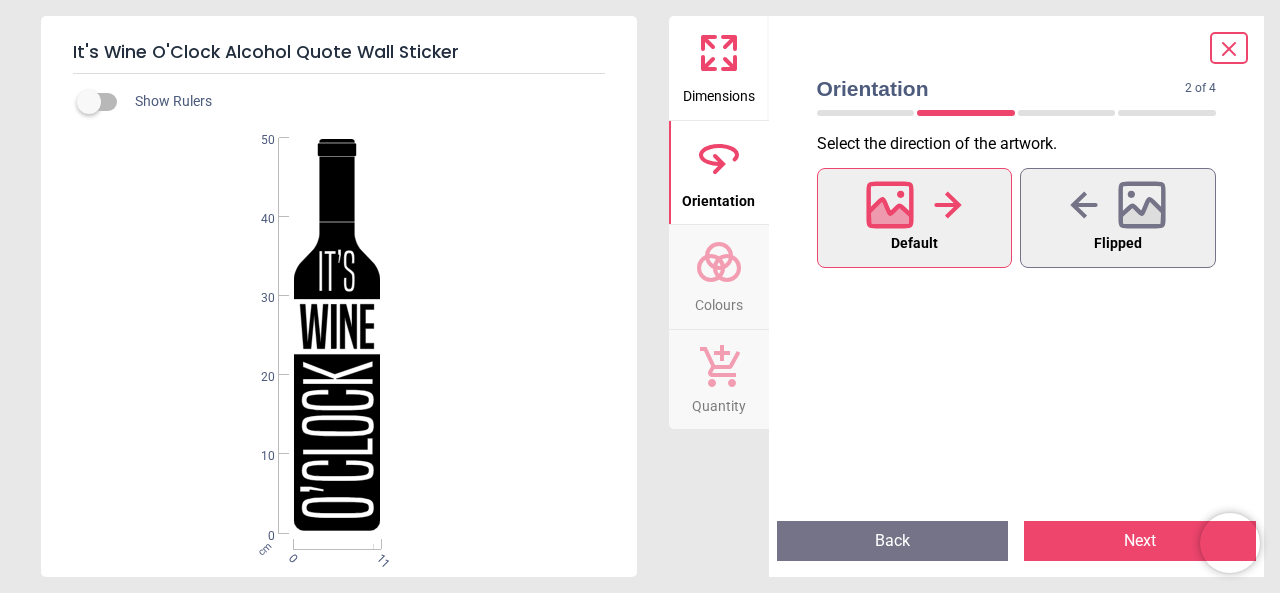 click 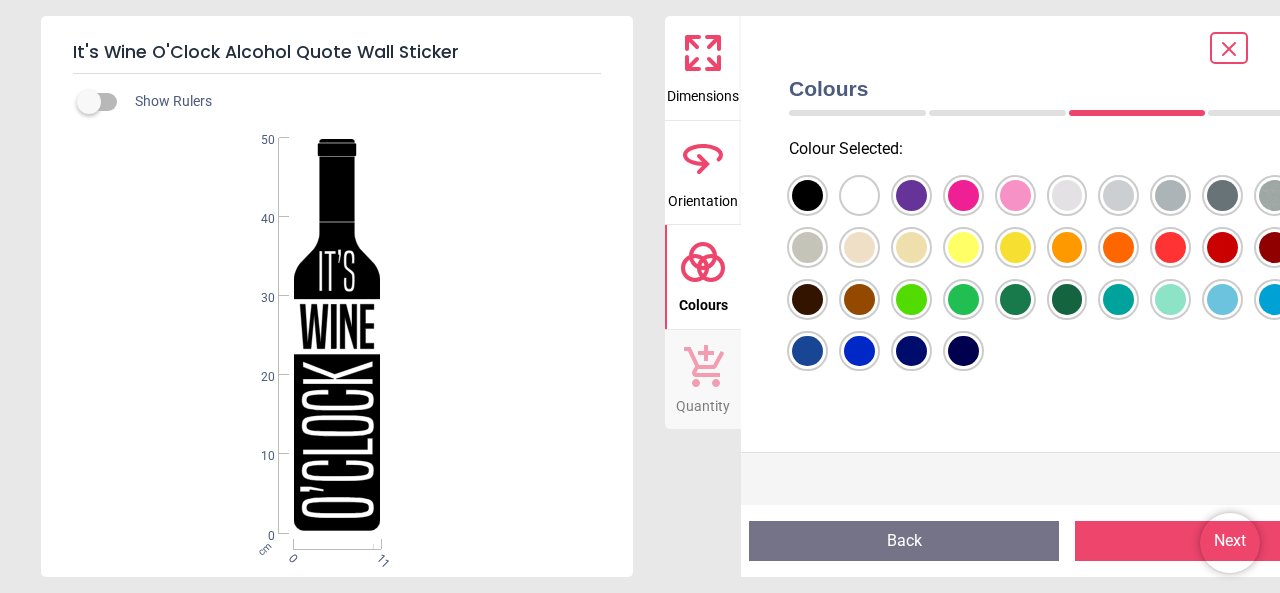 click at bounding box center (807, 195) 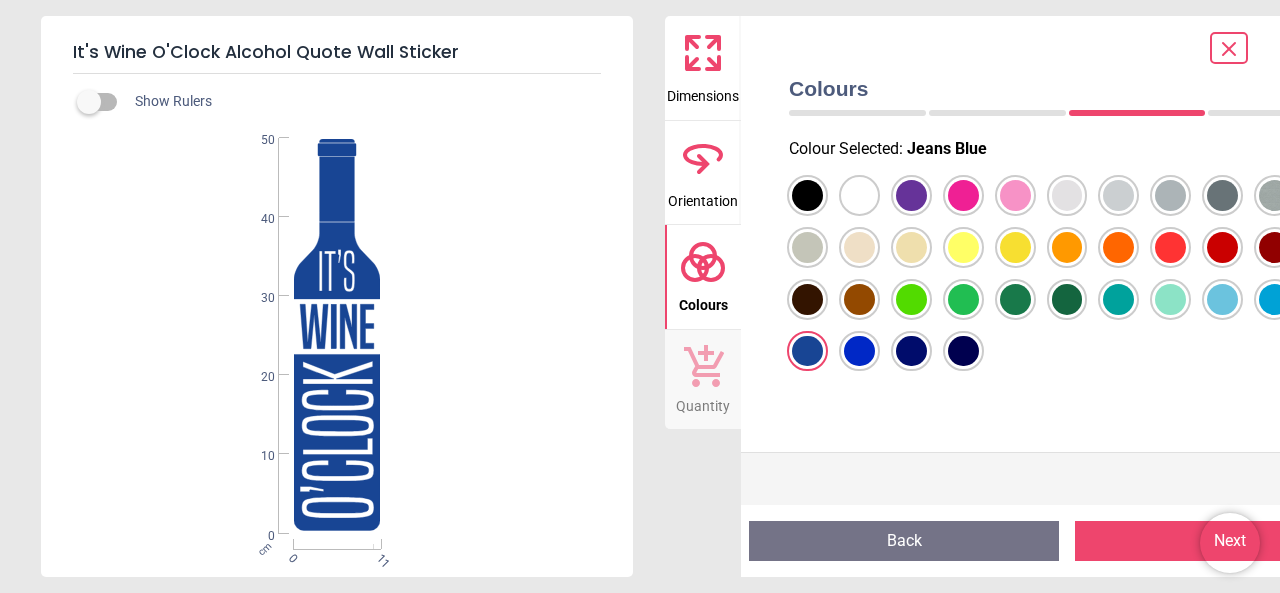 drag, startPoint x: 1122, startPoint y: 417, endPoint x: 939, endPoint y: 419, distance: 183.01093 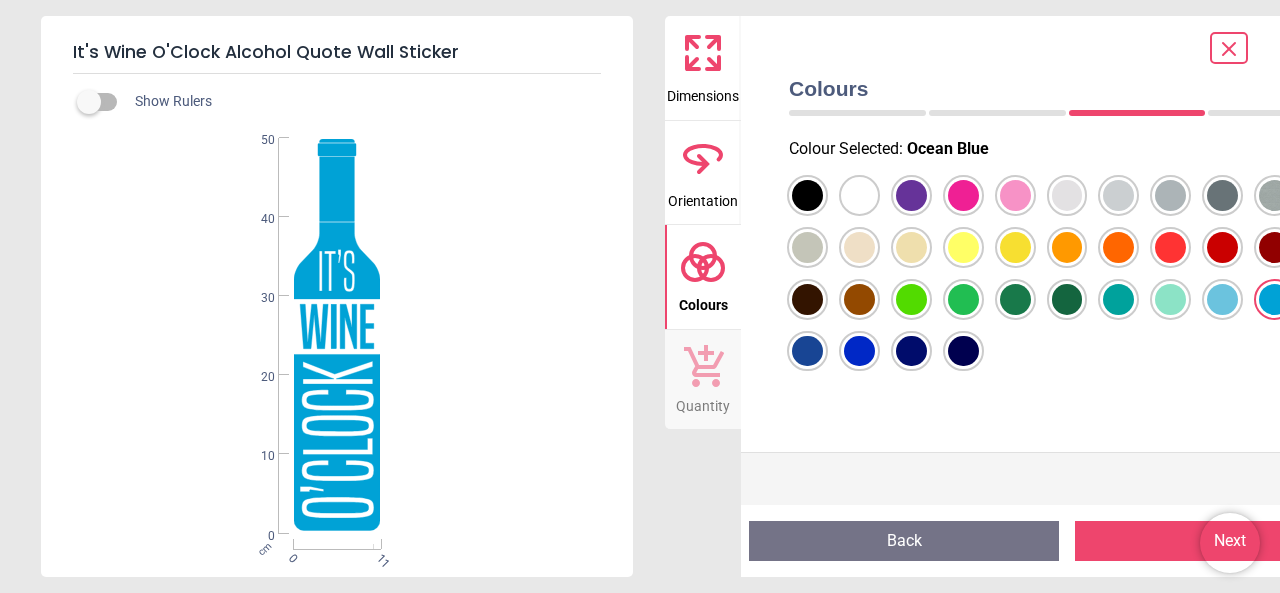 click at bounding box center [807, 195] 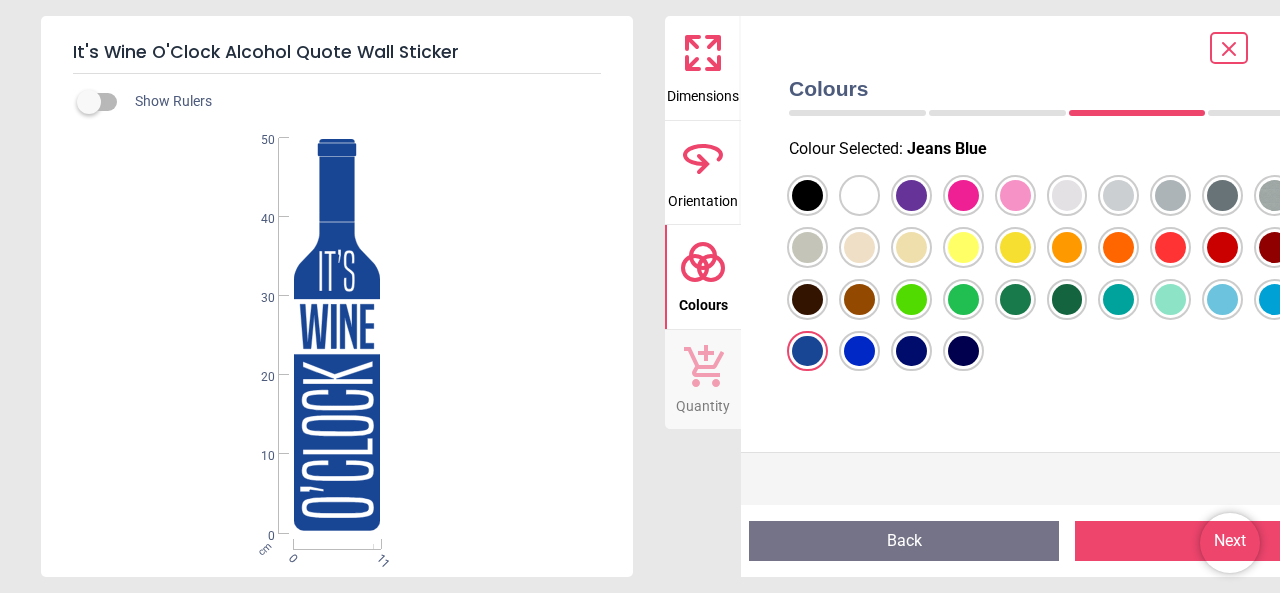 click on "Next" at bounding box center (1230, 541) 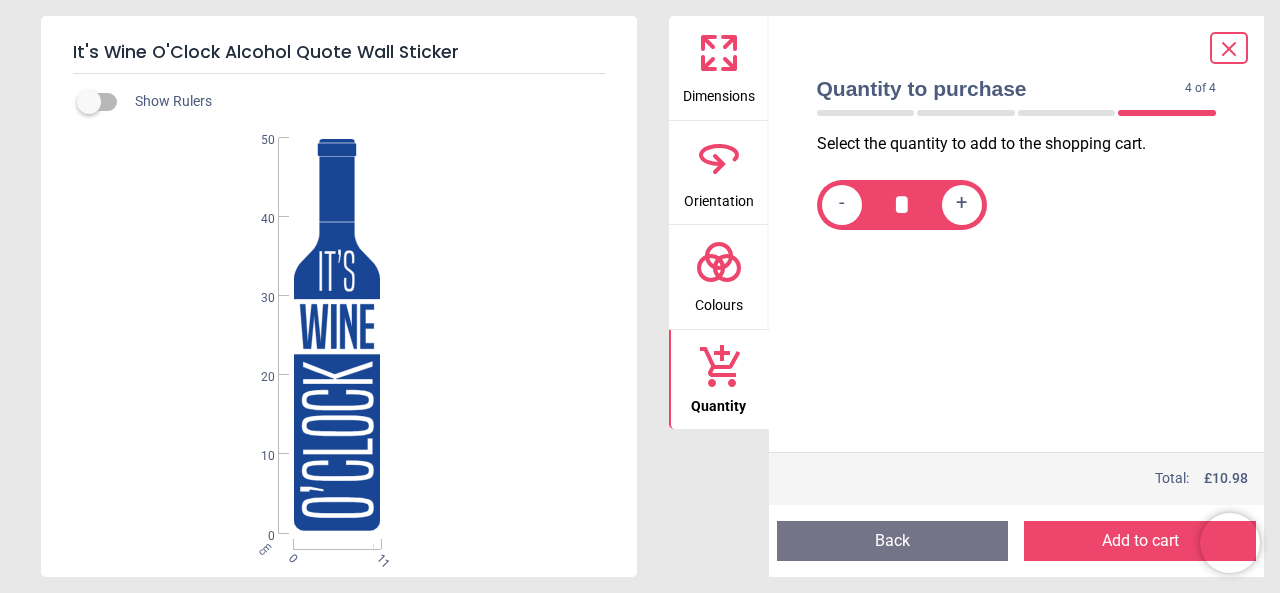 click on "Add to cart" at bounding box center (1140, 541) 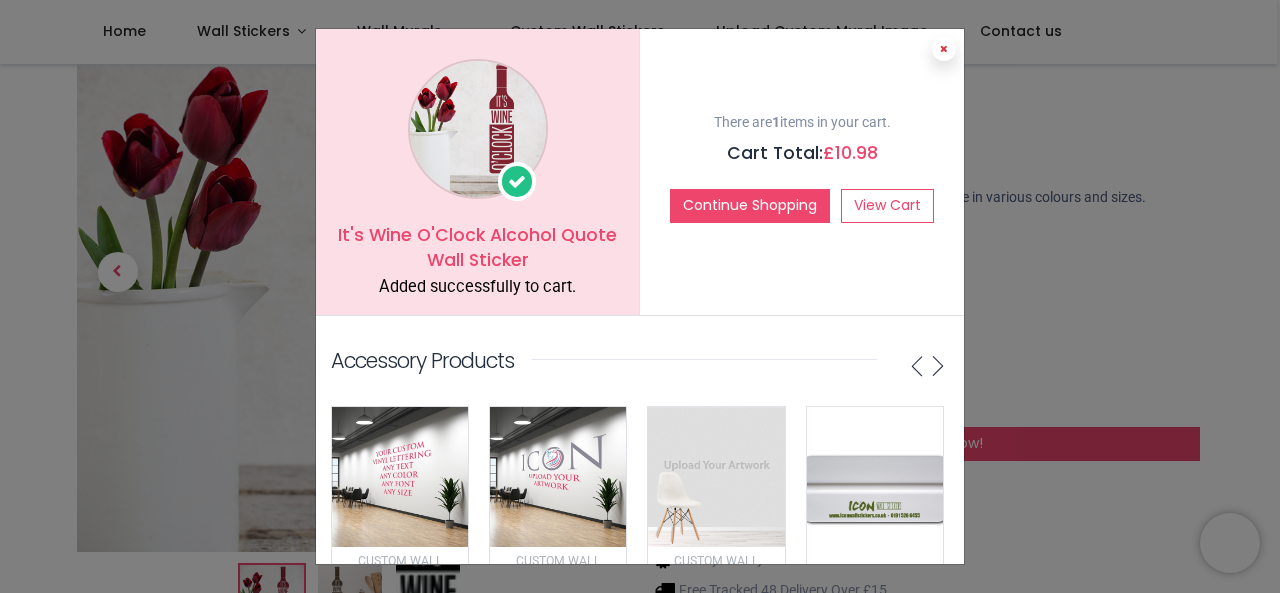 click at bounding box center [944, 49] 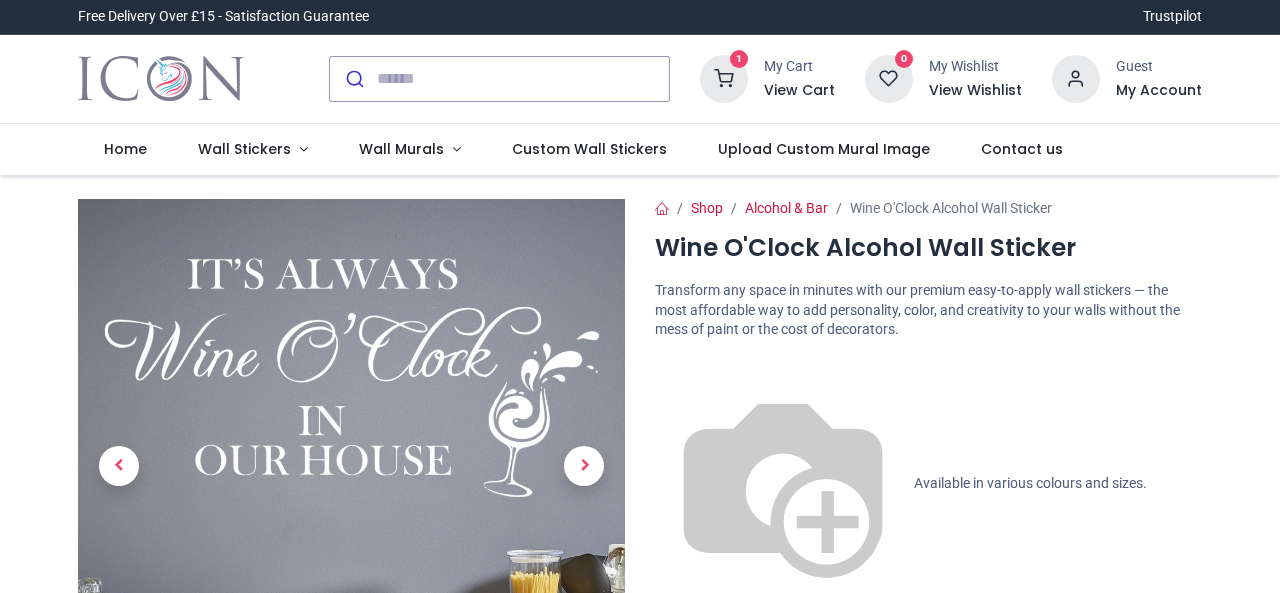 scroll, scrollTop: 0, scrollLeft: 0, axis: both 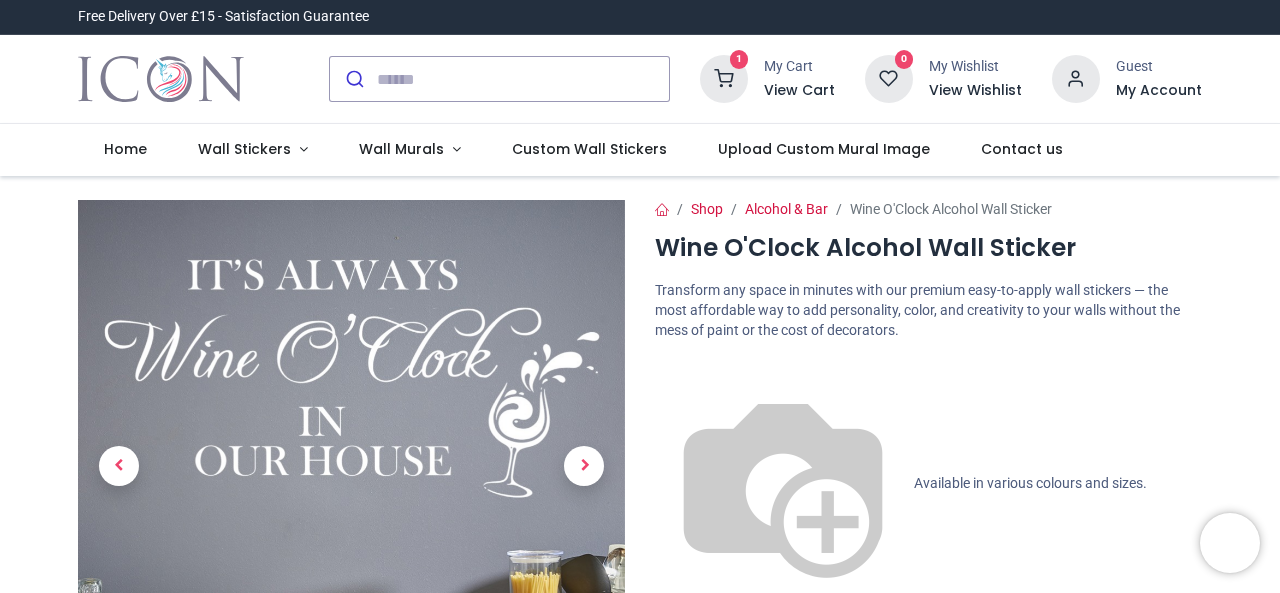 drag, startPoint x: 1276, startPoint y: 127, endPoint x: 1278, endPoint y: 145, distance: 18.110771 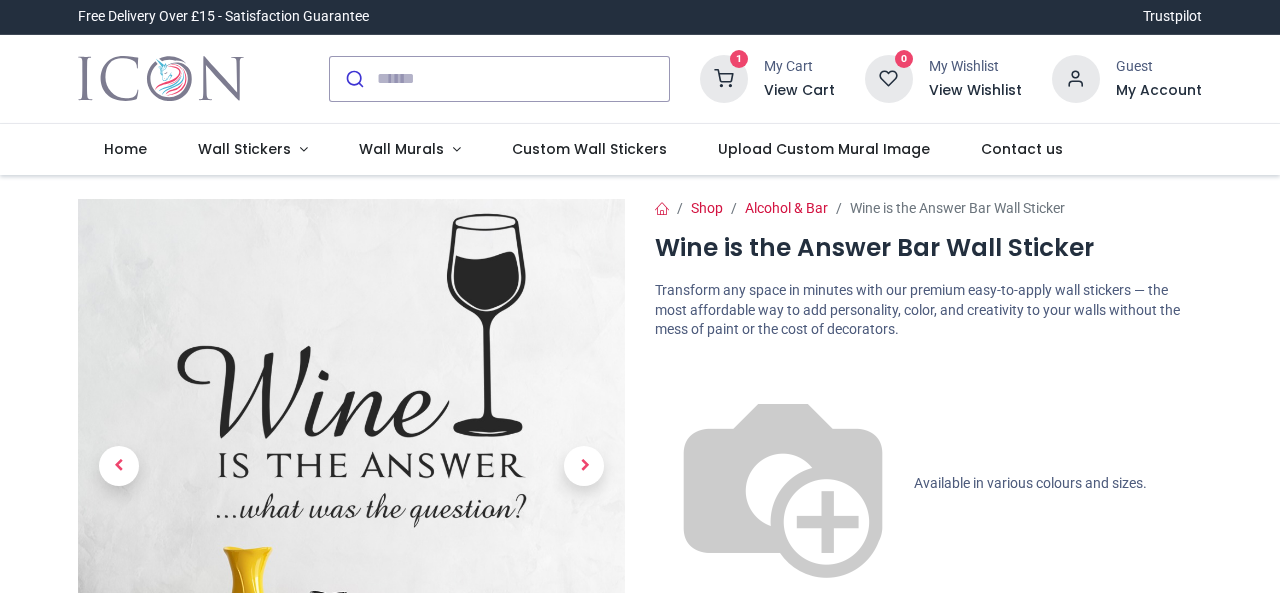 scroll, scrollTop: 0, scrollLeft: 0, axis: both 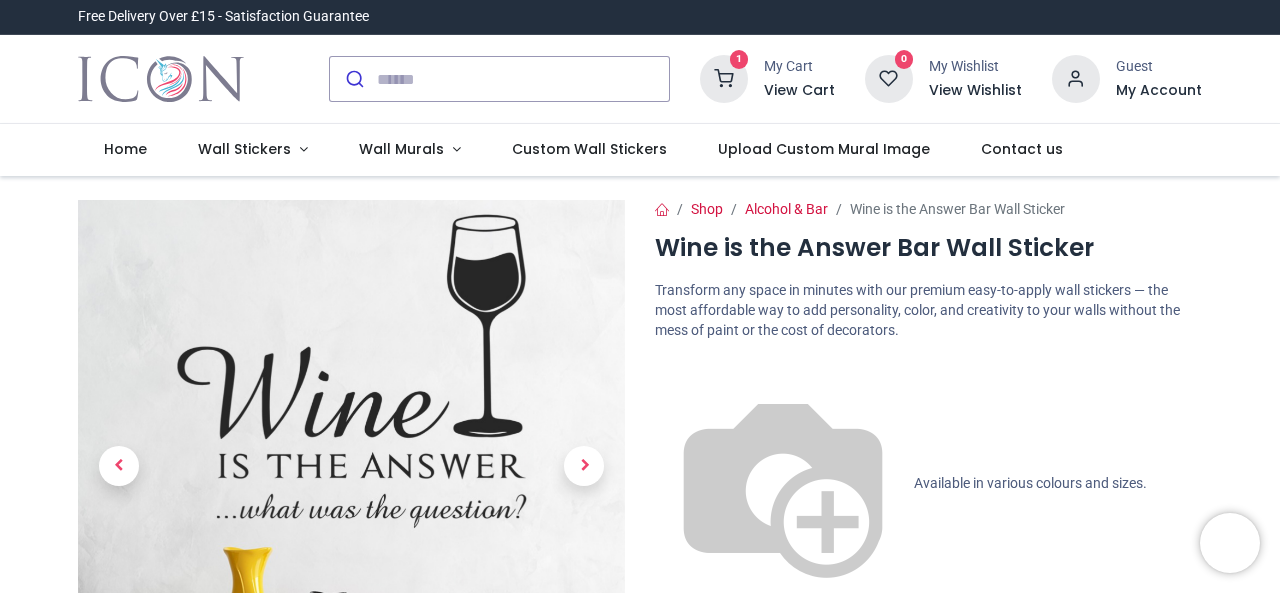 click on "Customise Now!" at bounding box center (928, 730) 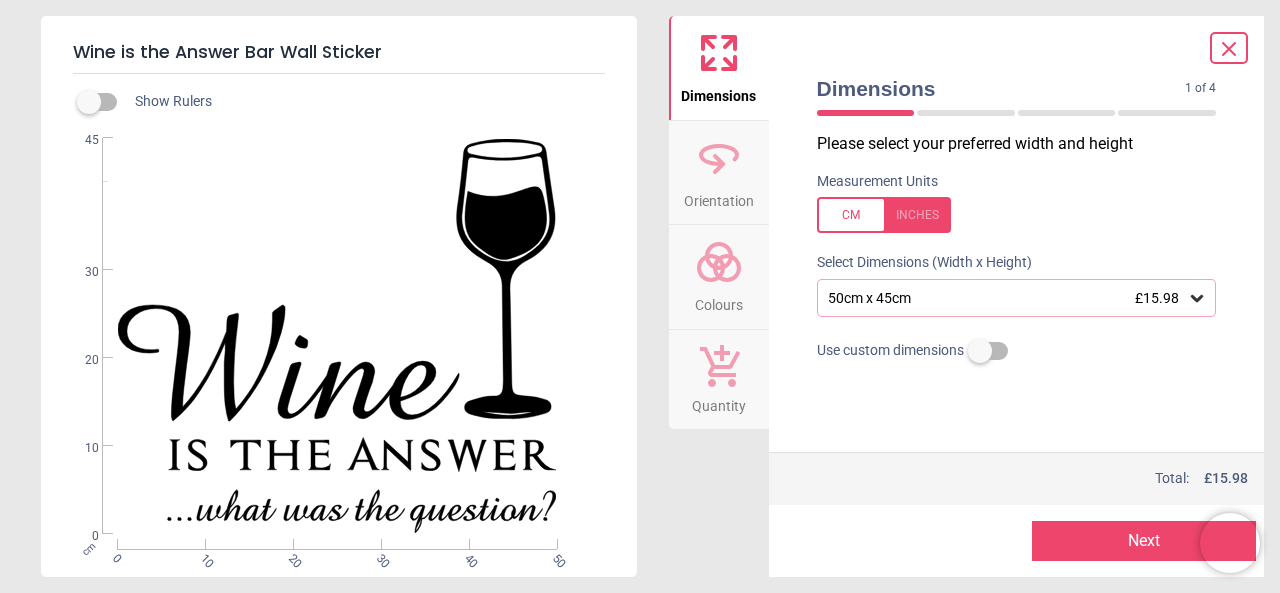 click on "Colours" at bounding box center [719, 277] 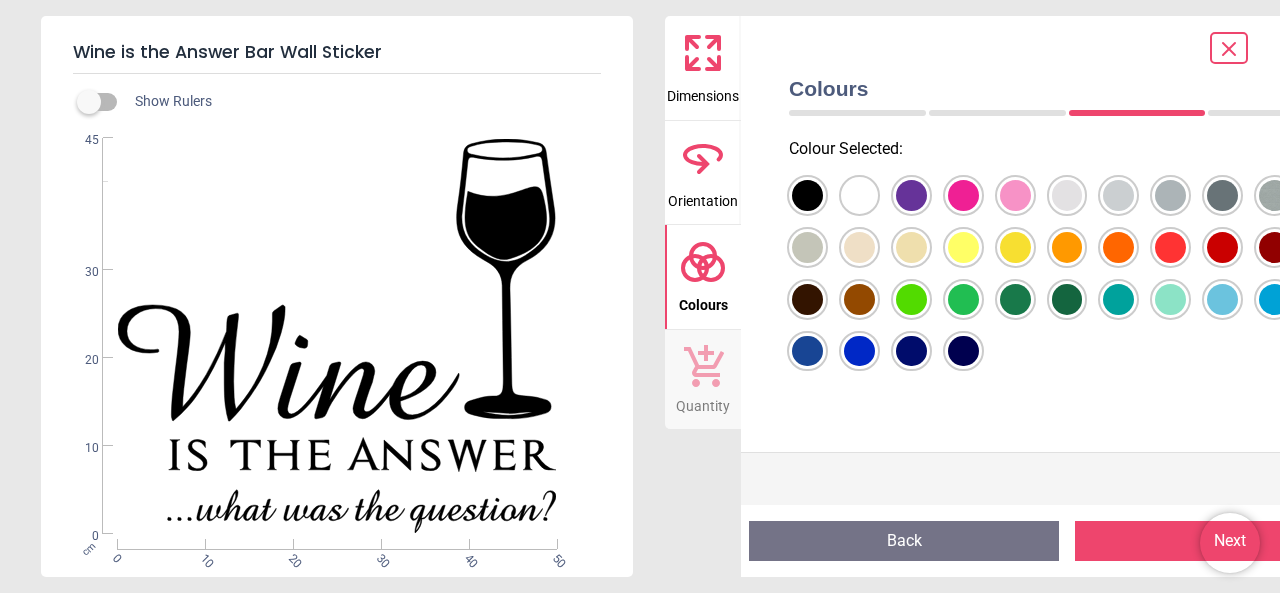 click at bounding box center (807, 195) 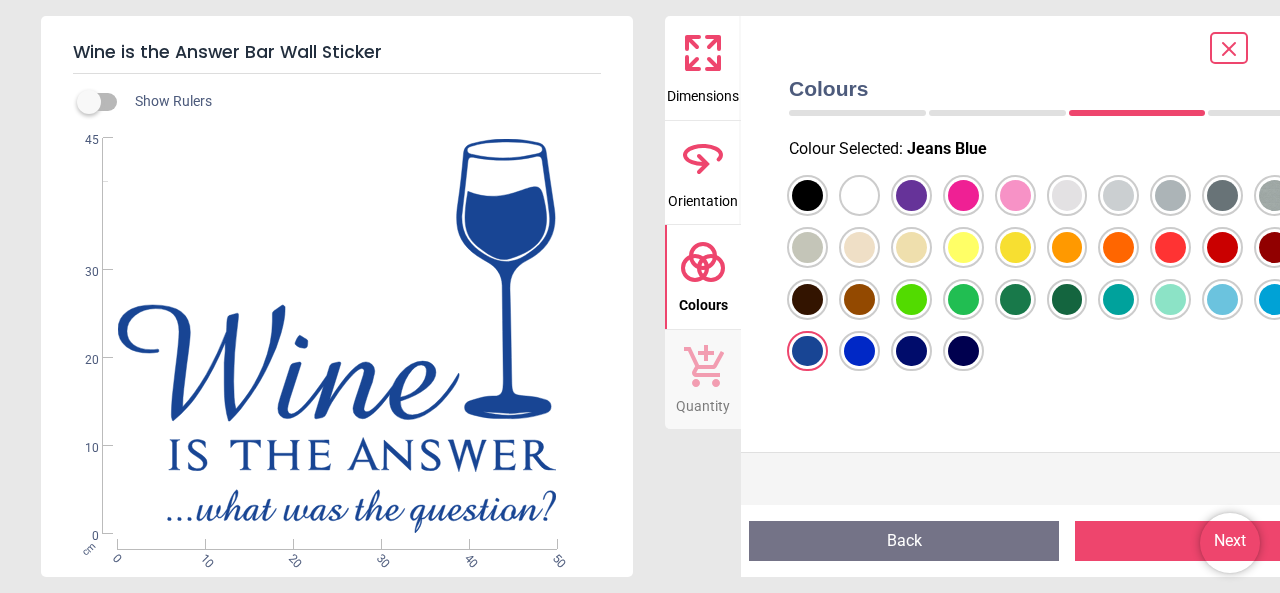 click on "Wine is the Answer Bar Wall Sticker     Show Rulers WS-51670
Created with Snap cm 0 10 20 30 40 50 0 10 20 30 45   Dimensions Orientation Colours Quantity Colours 3   of   4 3   of  5 Colour Selected :   Jeans Blue Price :  Total: £ 15.98   Preview Back Next Next" at bounding box center (640, 296) 